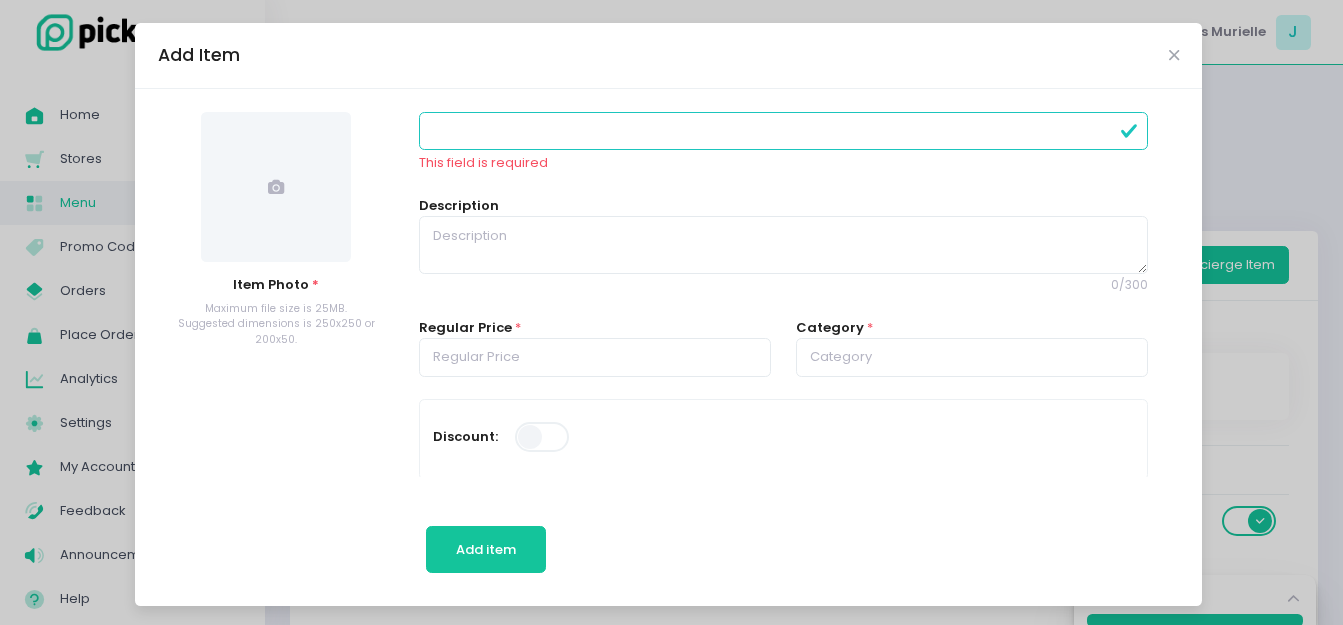 scroll, scrollTop: 0, scrollLeft: 0, axis: both 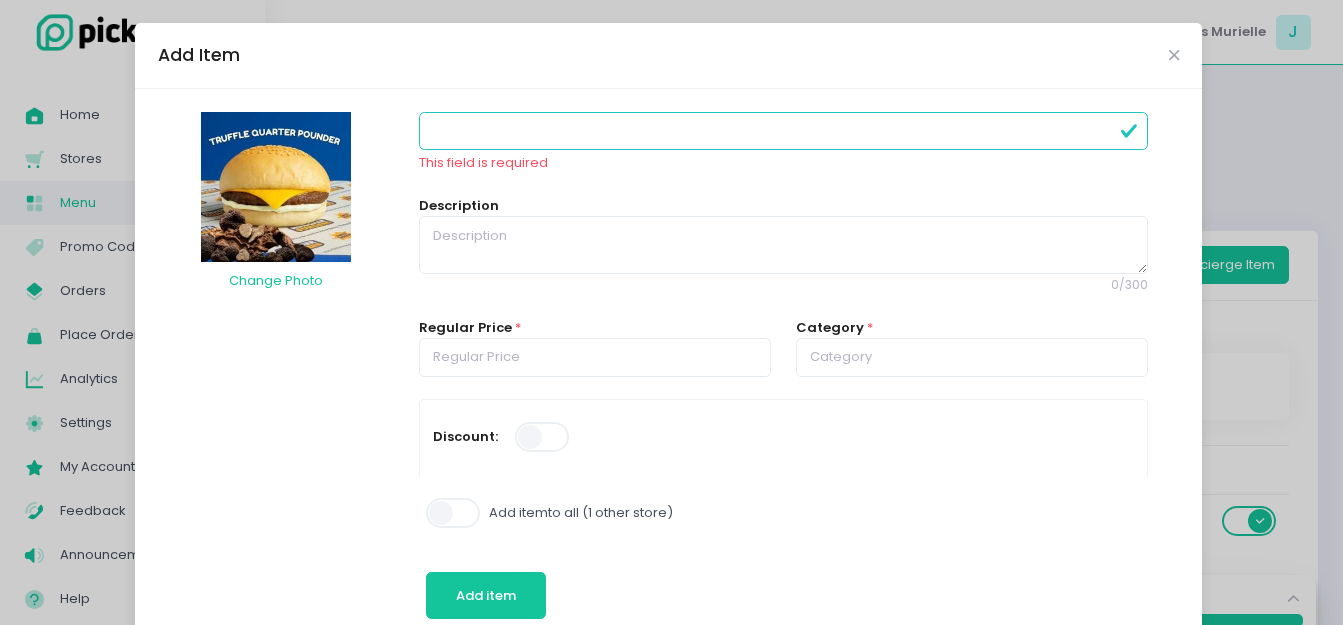 click at bounding box center (783, 131) 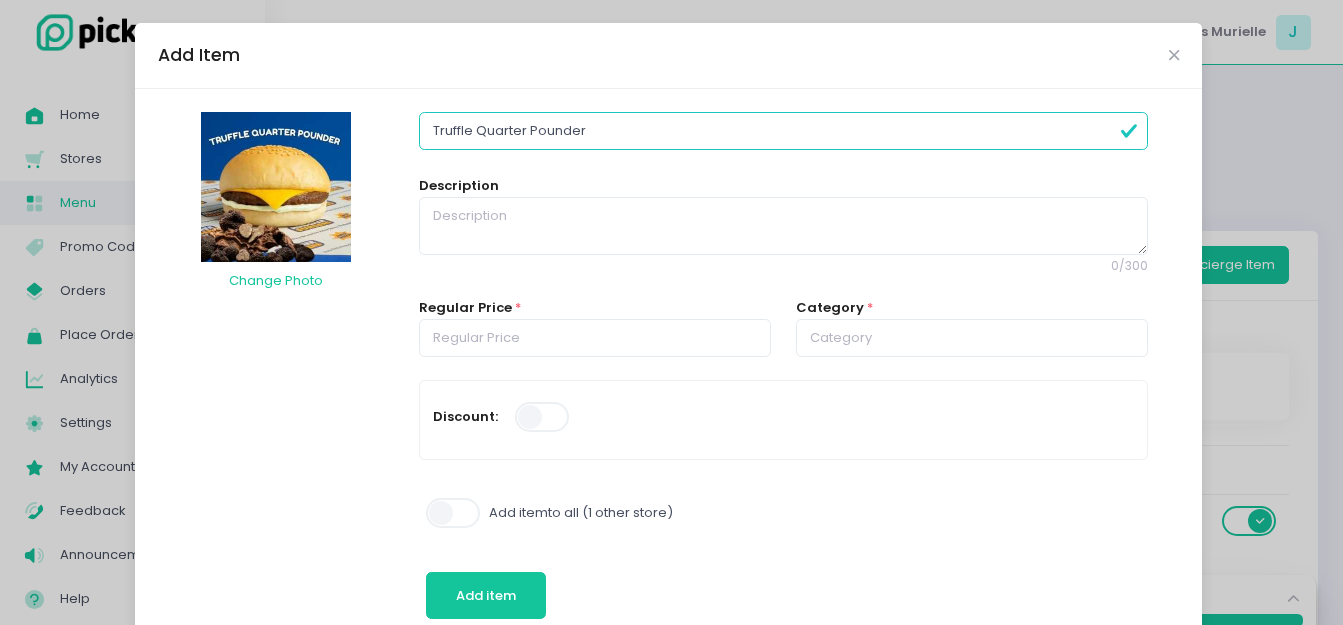 type on "Truffle Quarter Pounder" 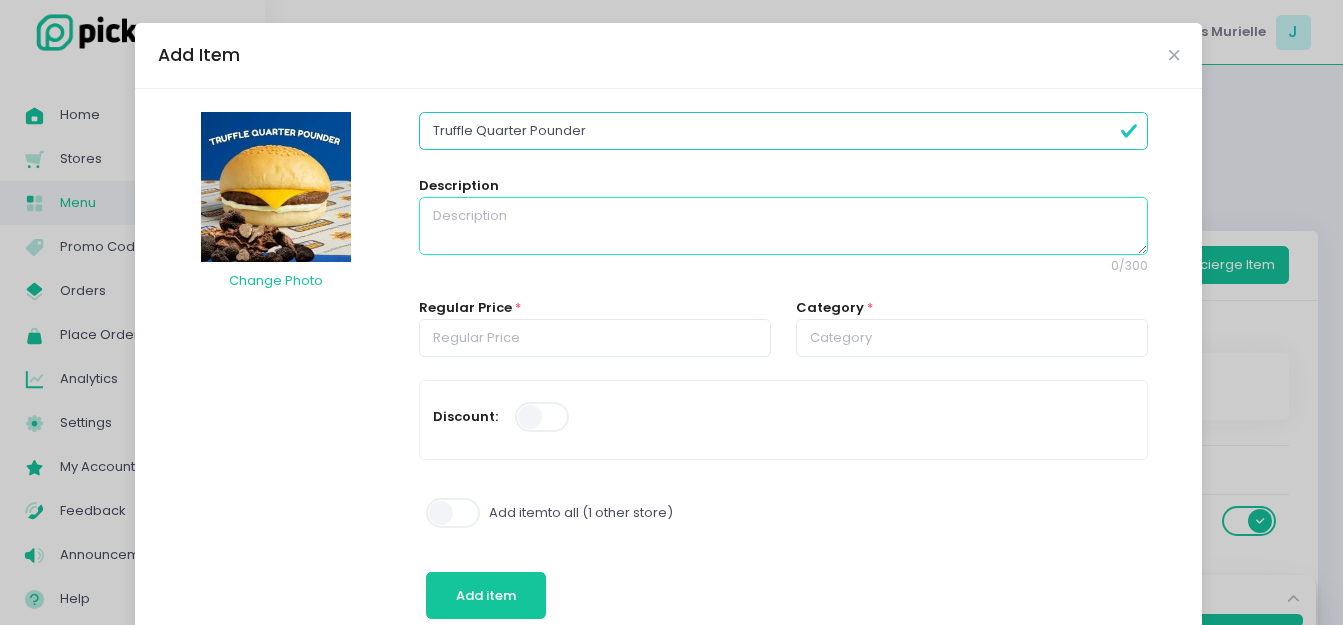 click at bounding box center (783, 226) 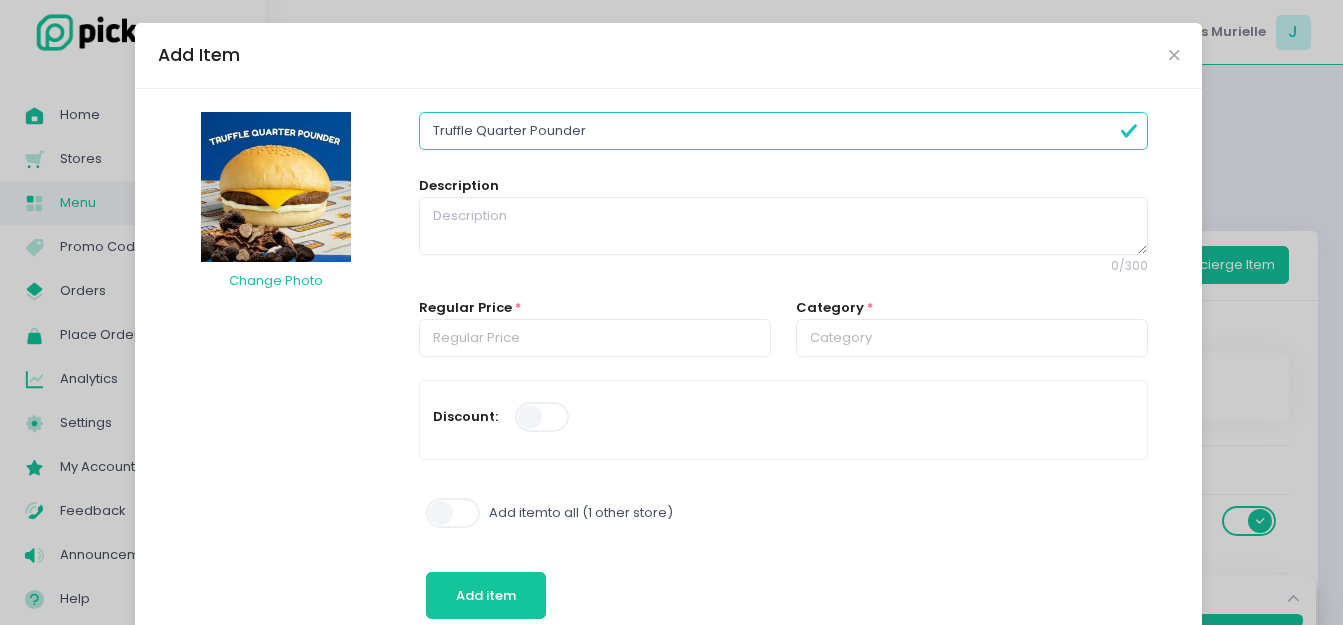 click on "Regular Price   *" at bounding box center (595, 327) 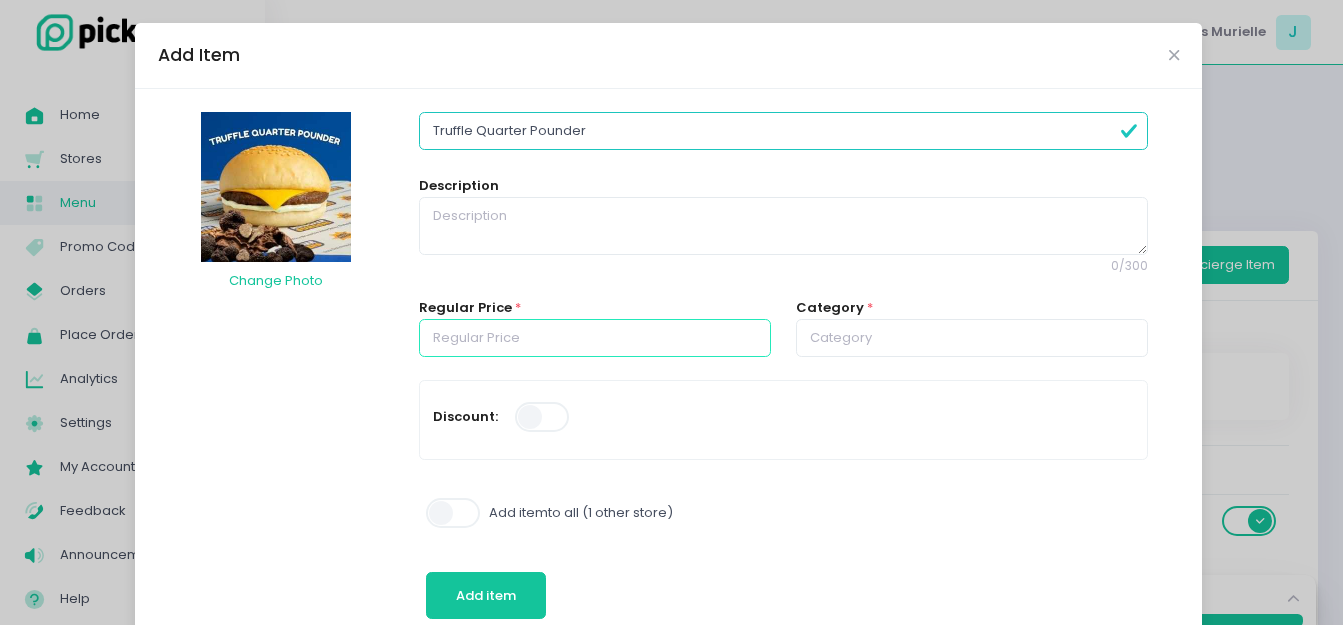 click at bounding box center (595, 338) 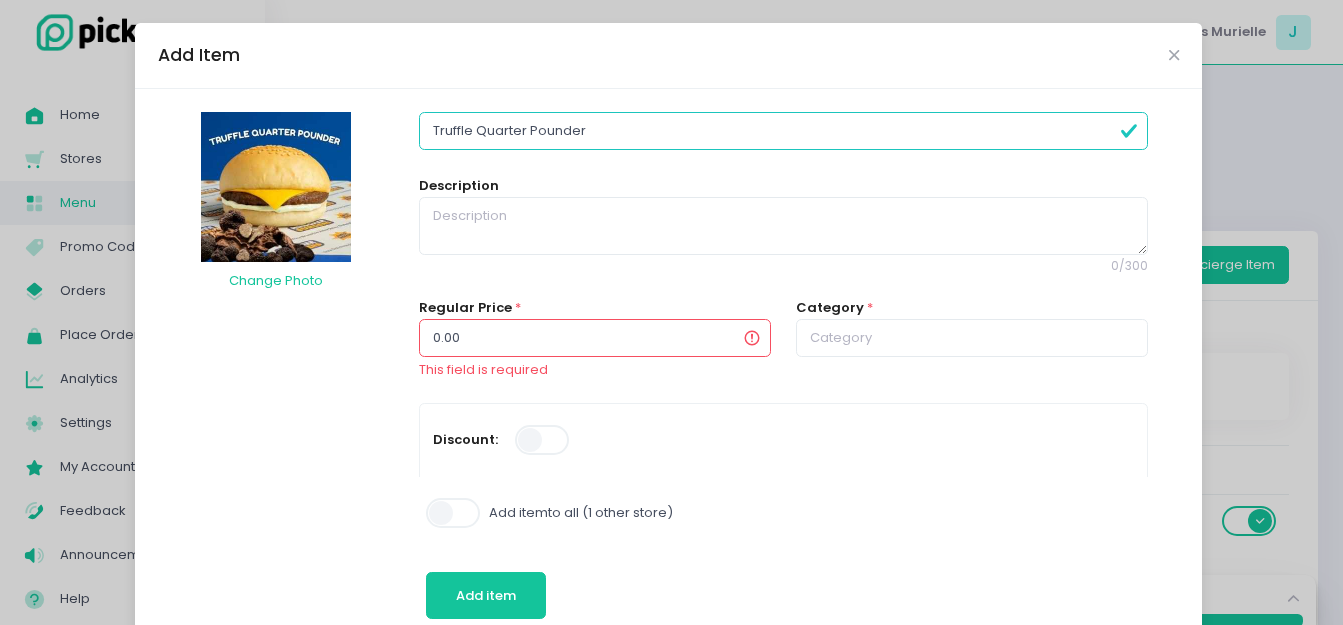 drag, startPoint x: 490, startPoint y: 337, endPoint x: 62, endPoint y: 322, distance: 428.26276 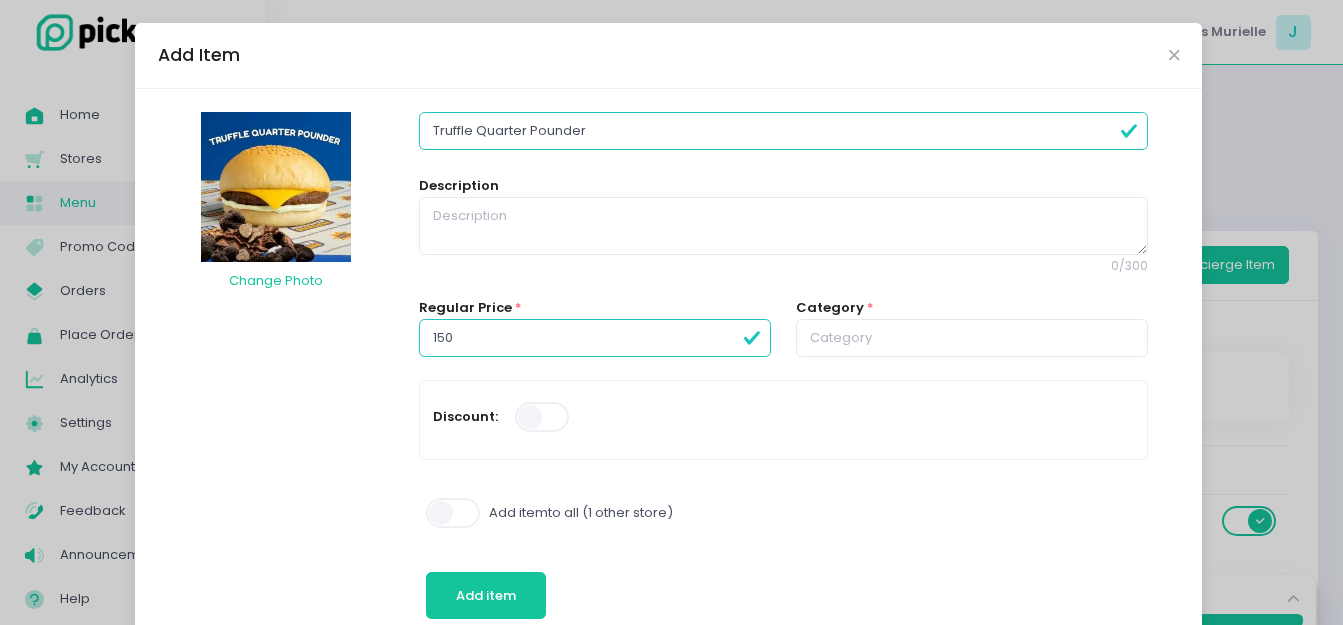 type on "150.00" 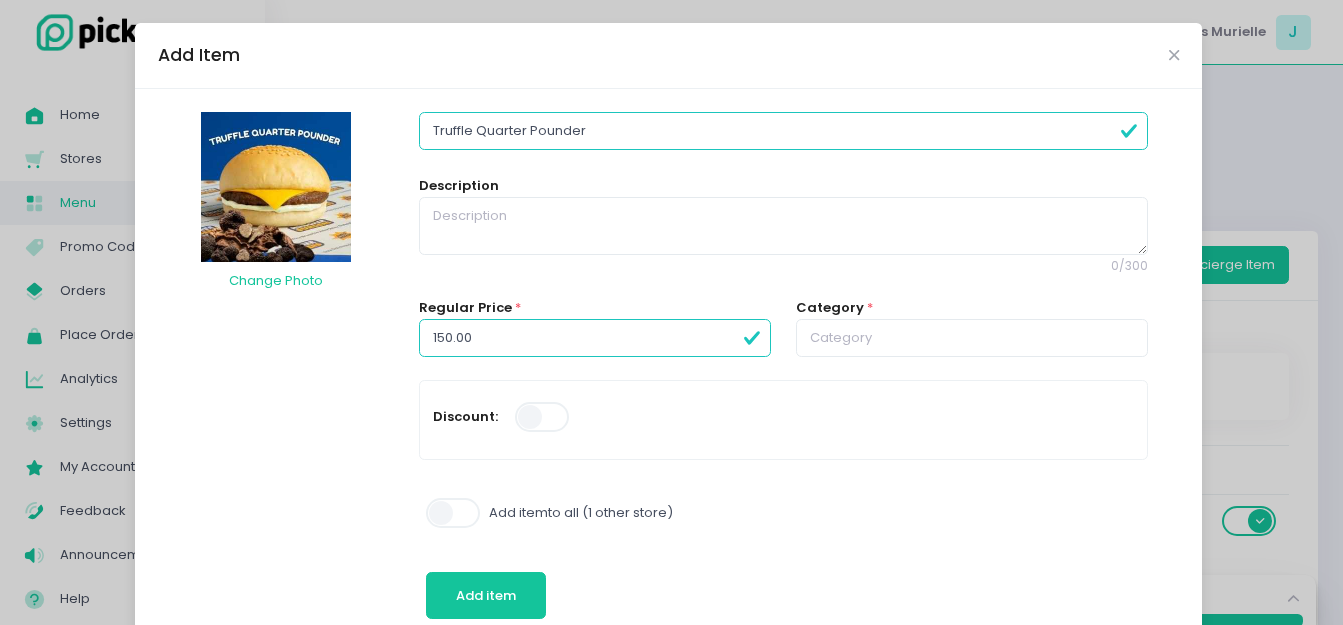 click on "Category   *" at bounding box center (972, 327) 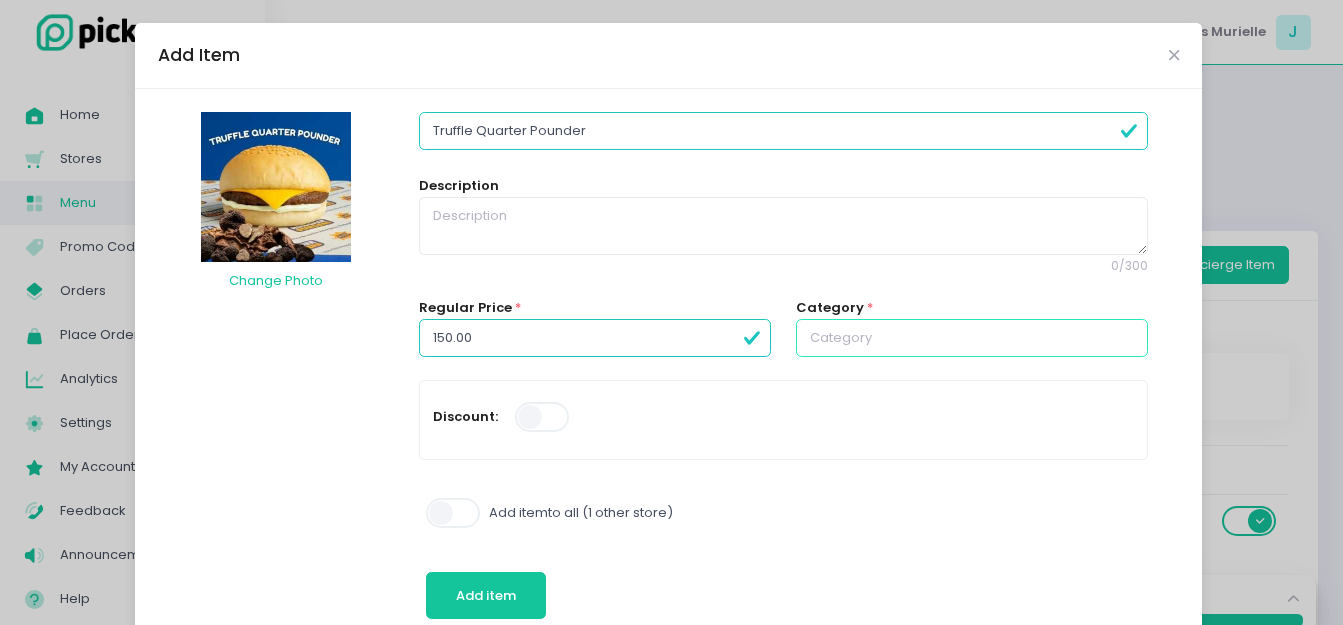 click at bounding box center [972, 338] 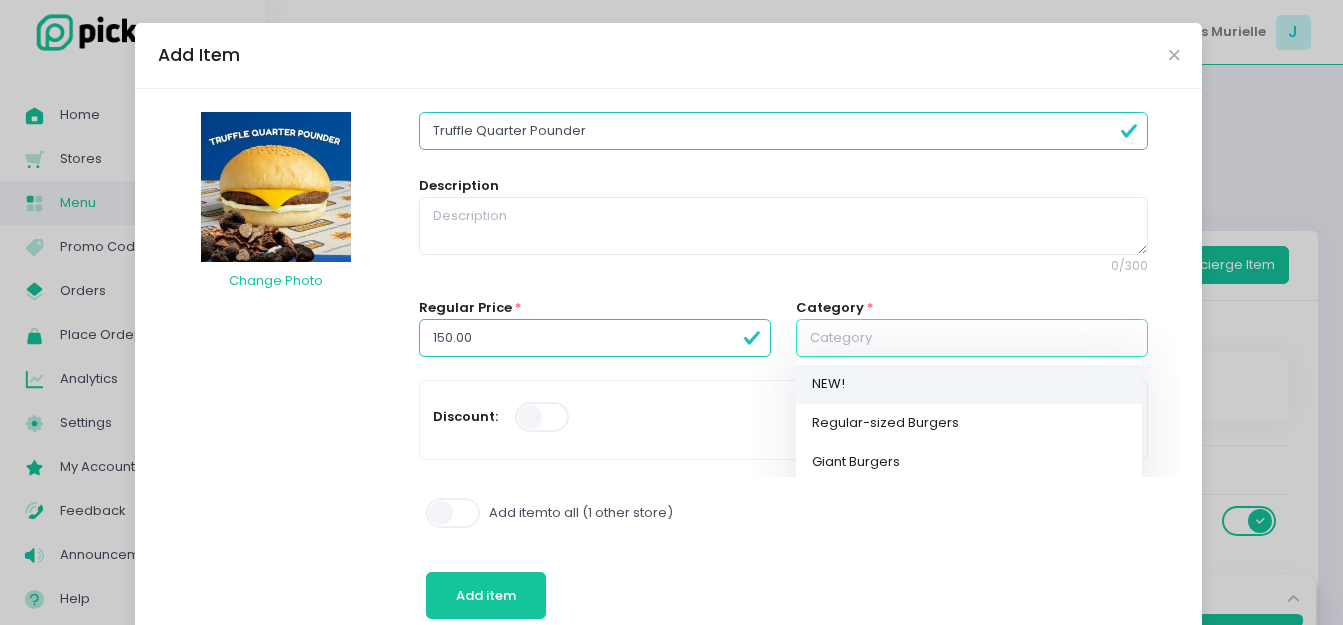 click on "NEW!" at bounding box center (969, 384) 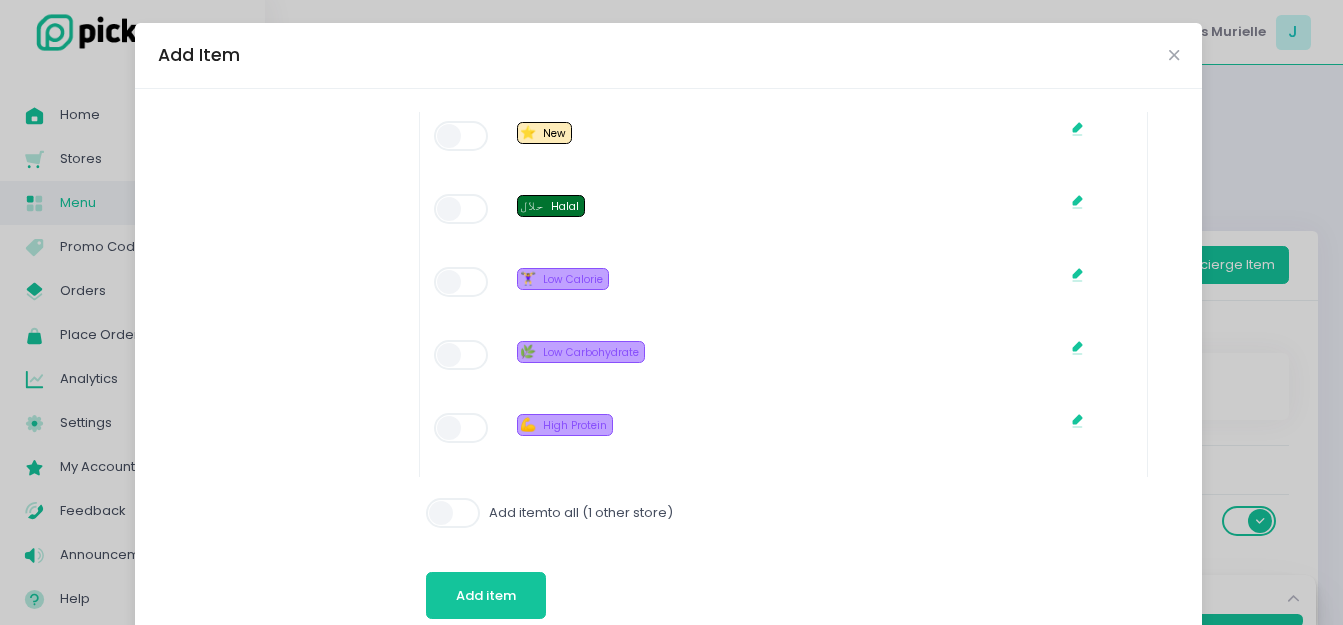 scroll, scrollTop: 1400, scrollLeft: 0, axis: vertical 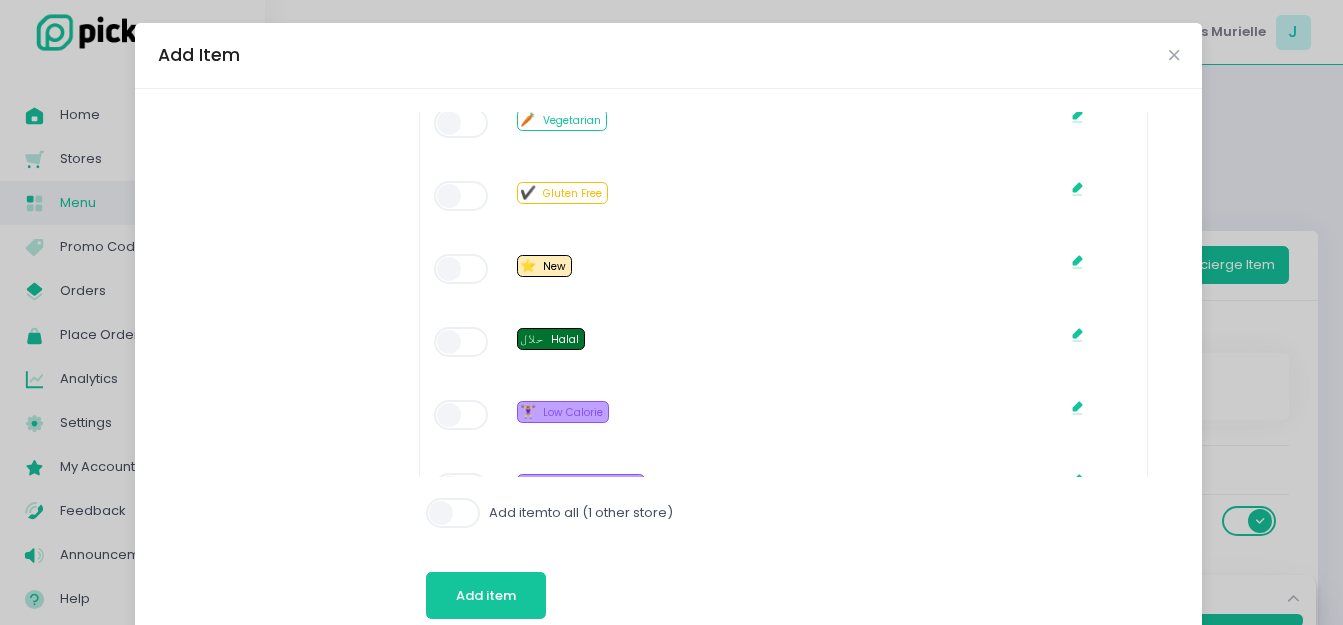 click at bounding box center [462, 269] 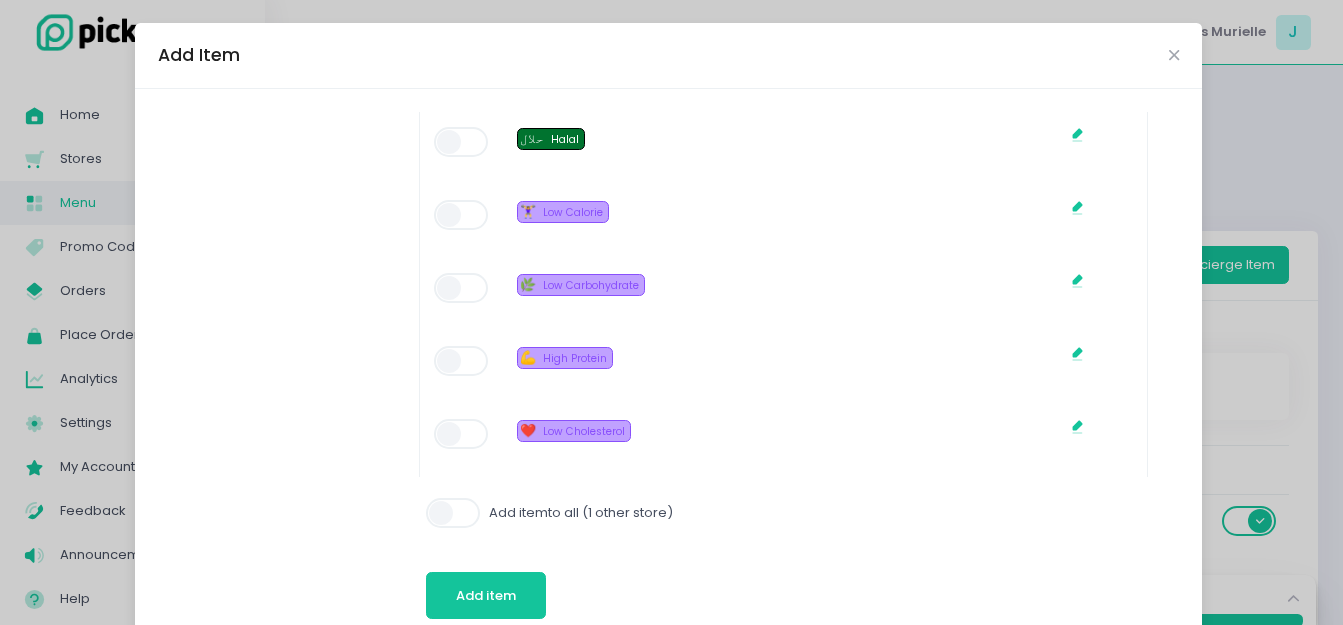 scroll, scrollTop: 1690, scrollLeft: 0, axis: vertical 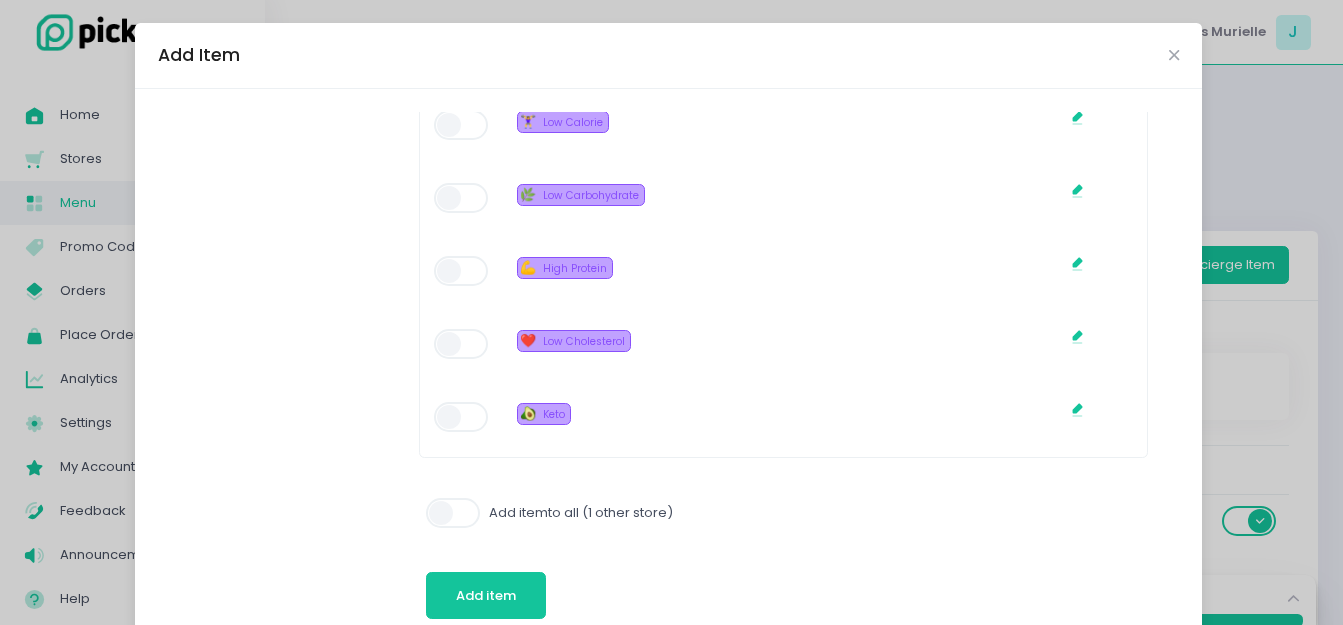 click at bounding box center [454, 513] 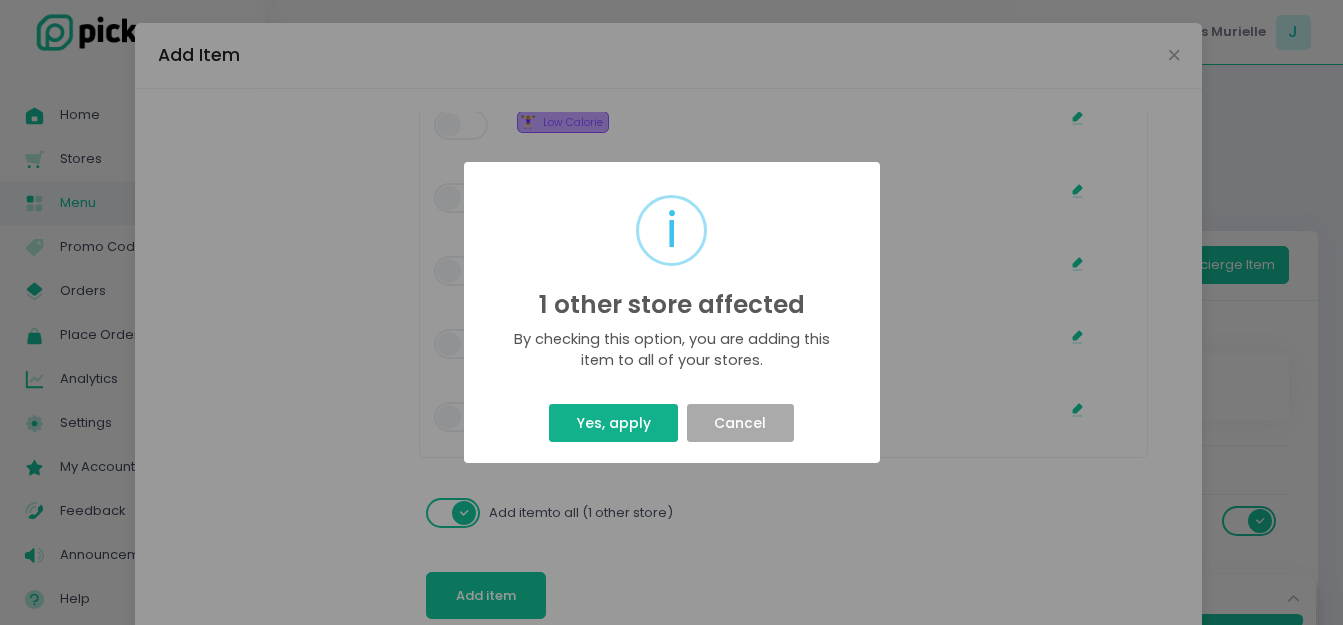 click on "Yes, apply" at bounding box center [613, 423] 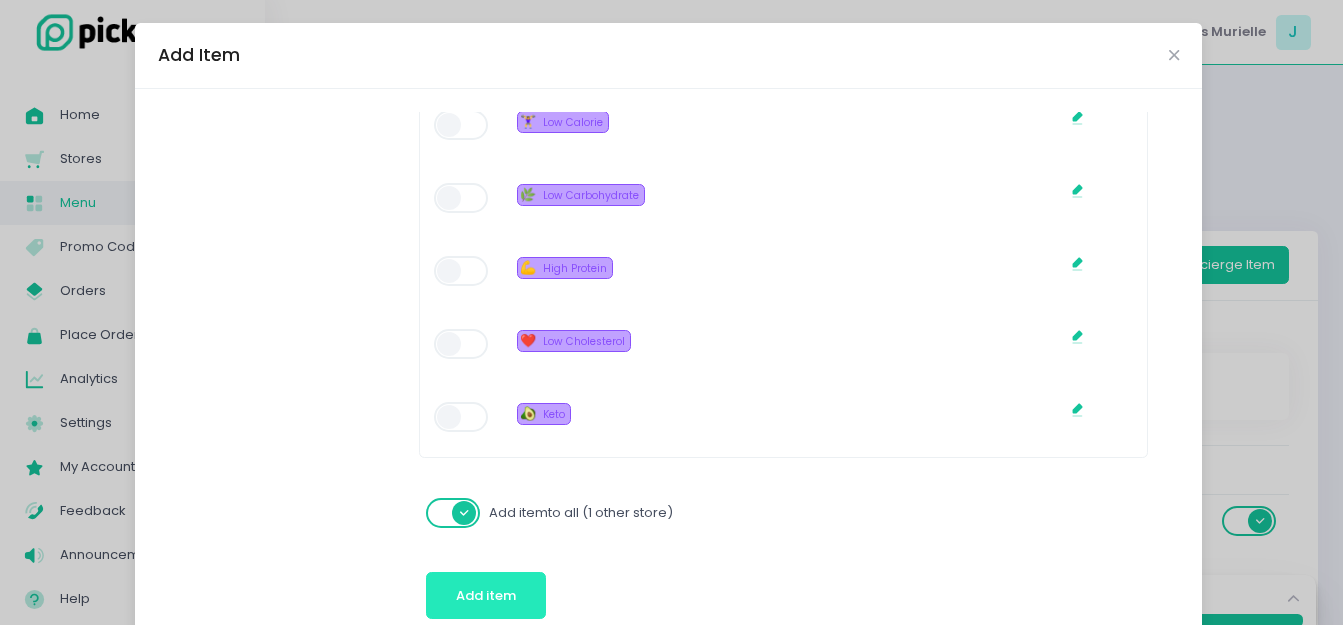 click on "Add item" at bounding box center (486, 596) 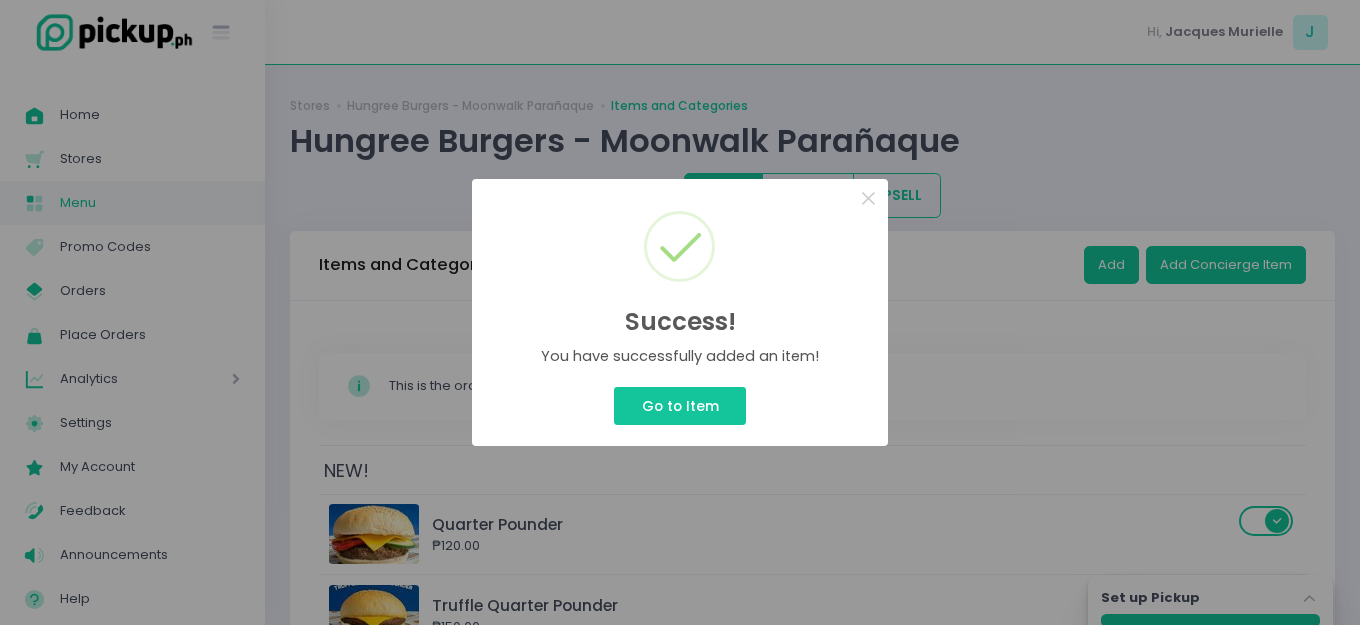 click on "Success! × You have successfully added an item! Go to Item Cancel" at bounding box center [680, 312] 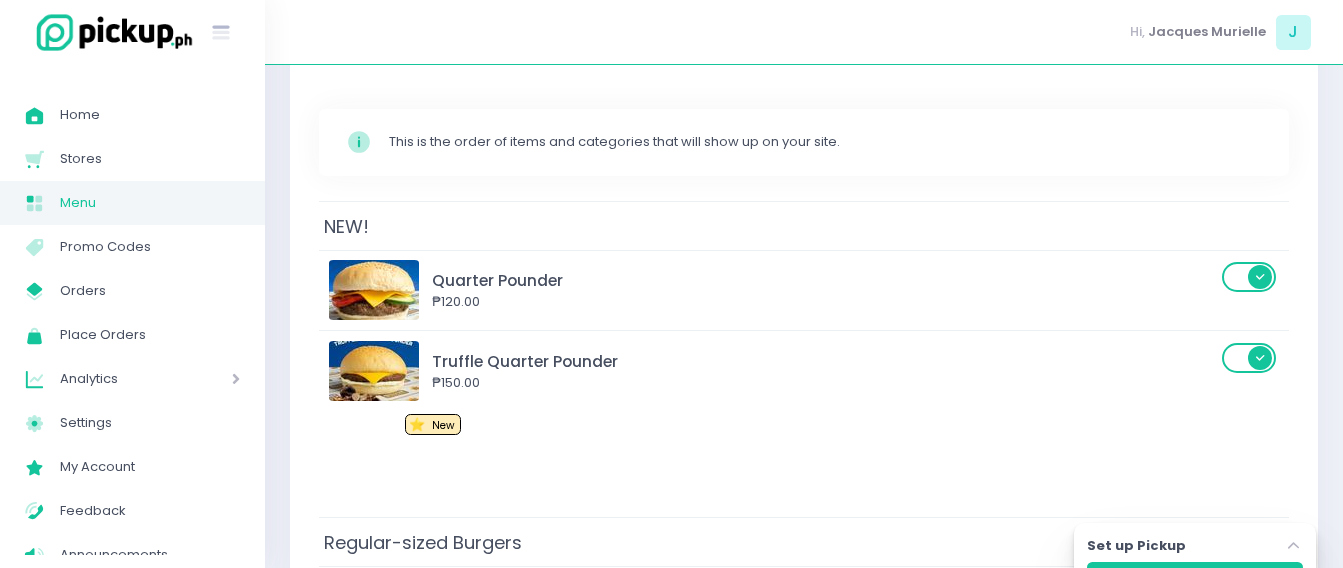 scroll, scrollTop: 100, scrollLeft: 0, axis: vertical 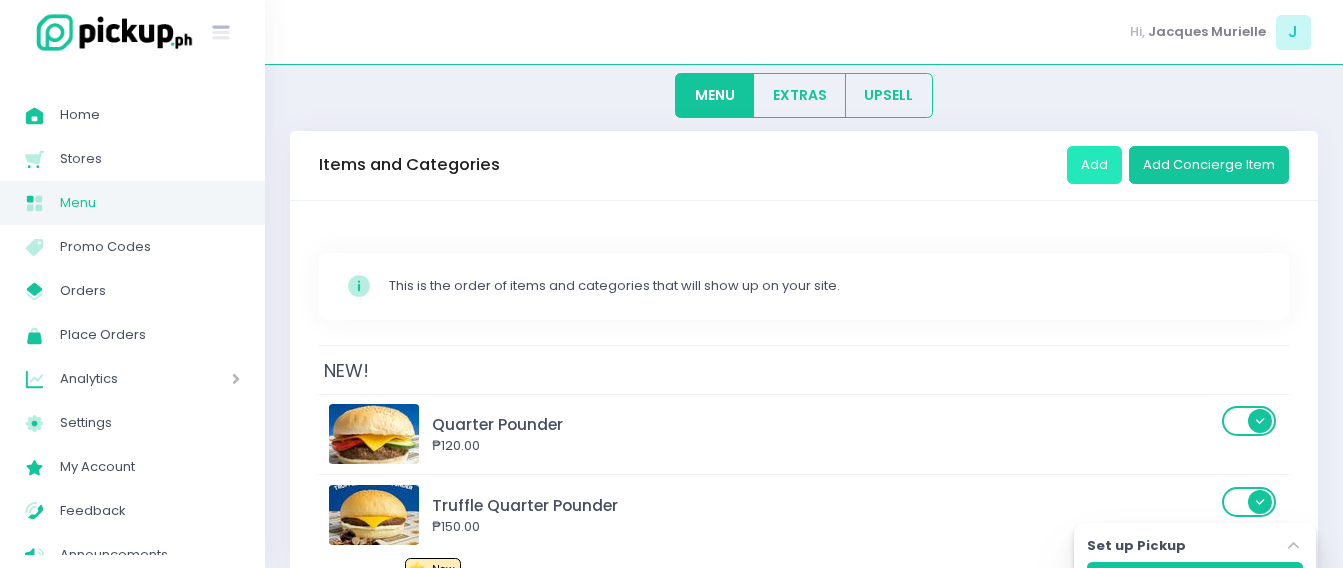 click on "Add" at bounding box center [1094, 165] 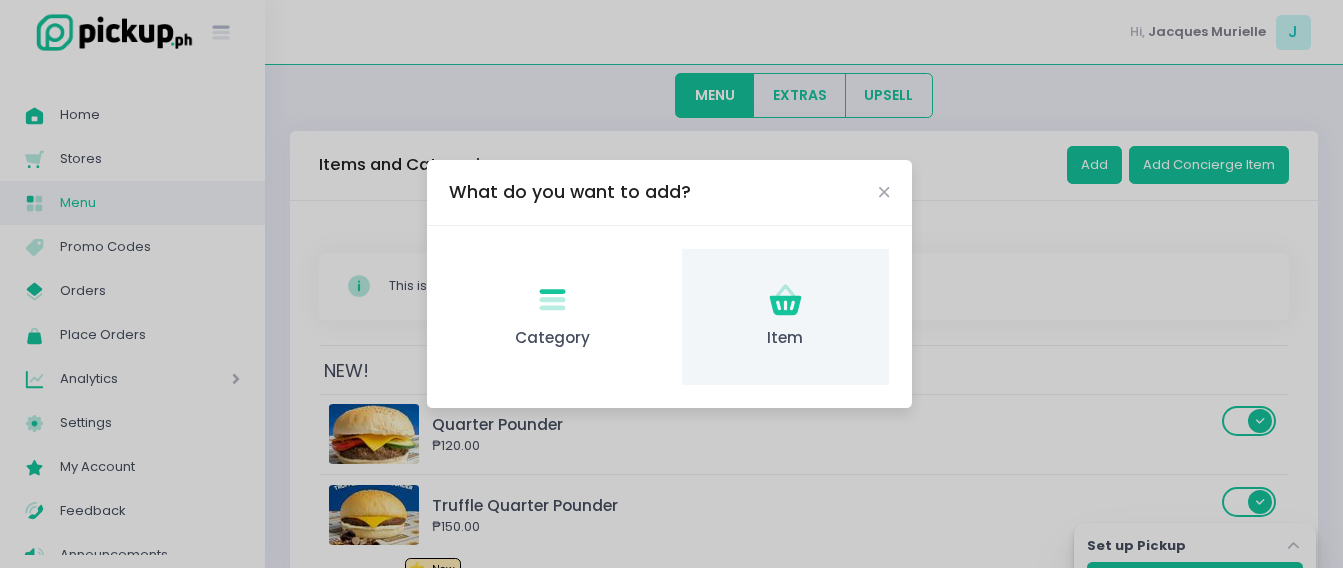 click on "Item" at bounding box center [785, 338] 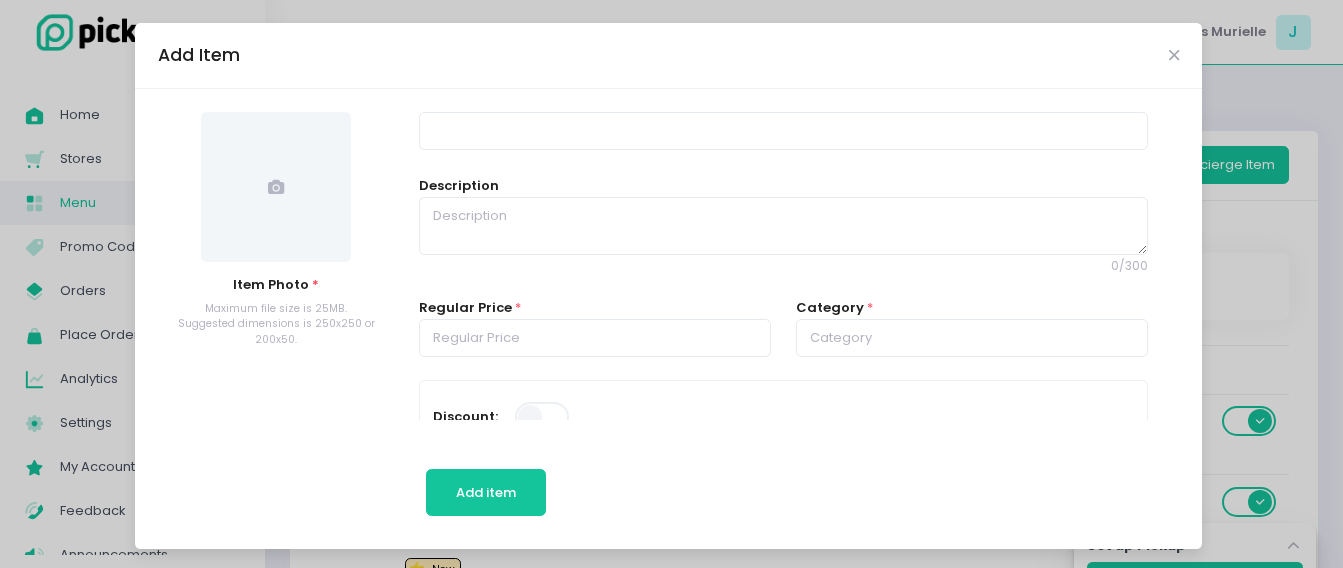 click at bounding box center [276, 187] 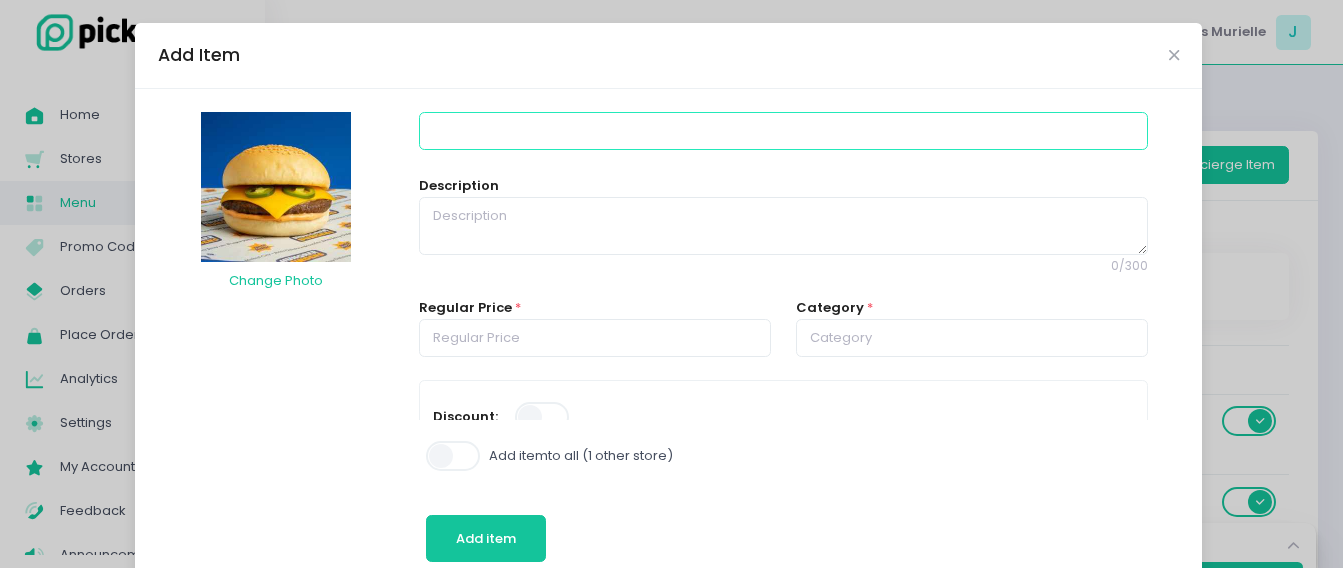 click at bounding box center (783, 131) 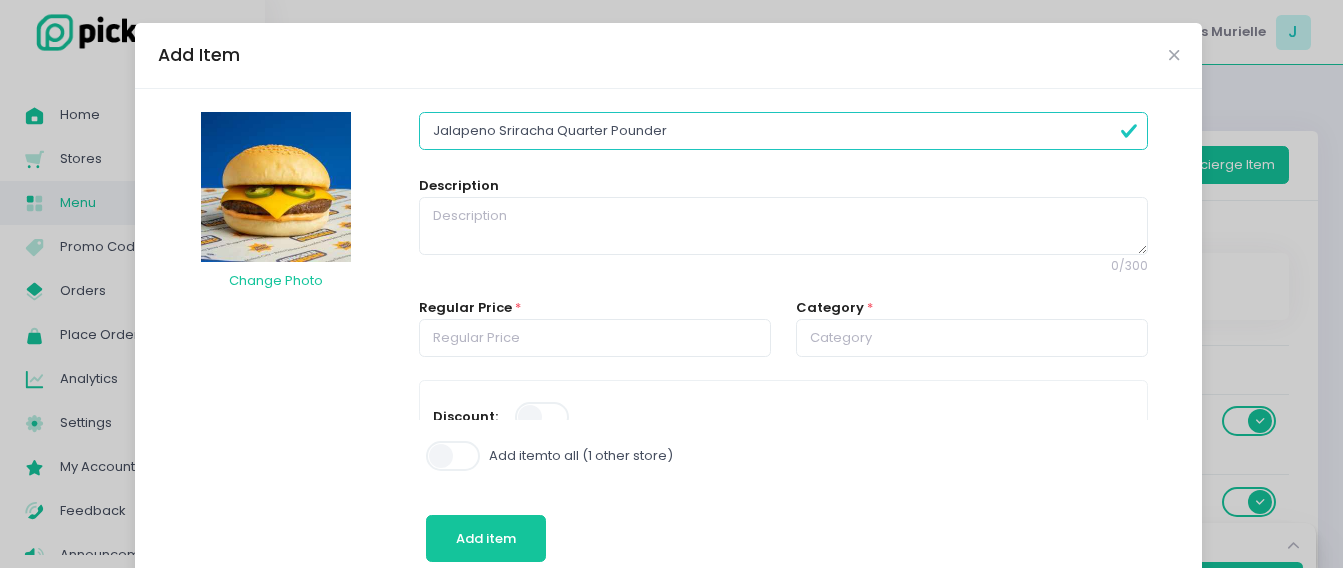 type on "Jalapeno Sriracha Quarter Pounder" 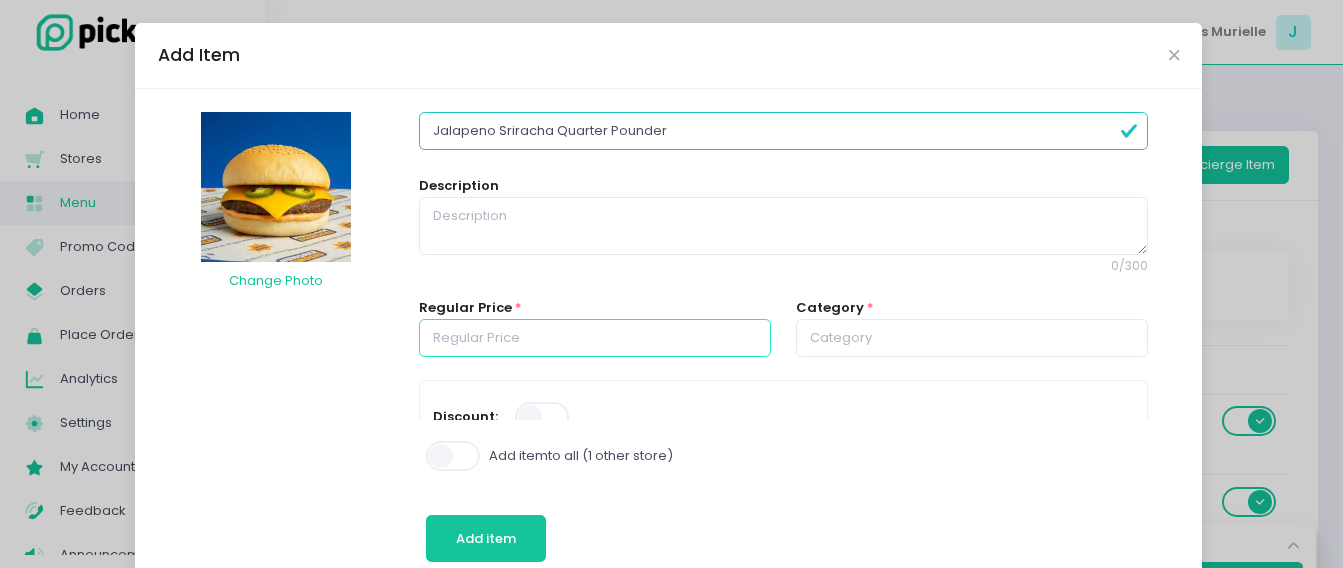 click at bounding box center (595, 338) 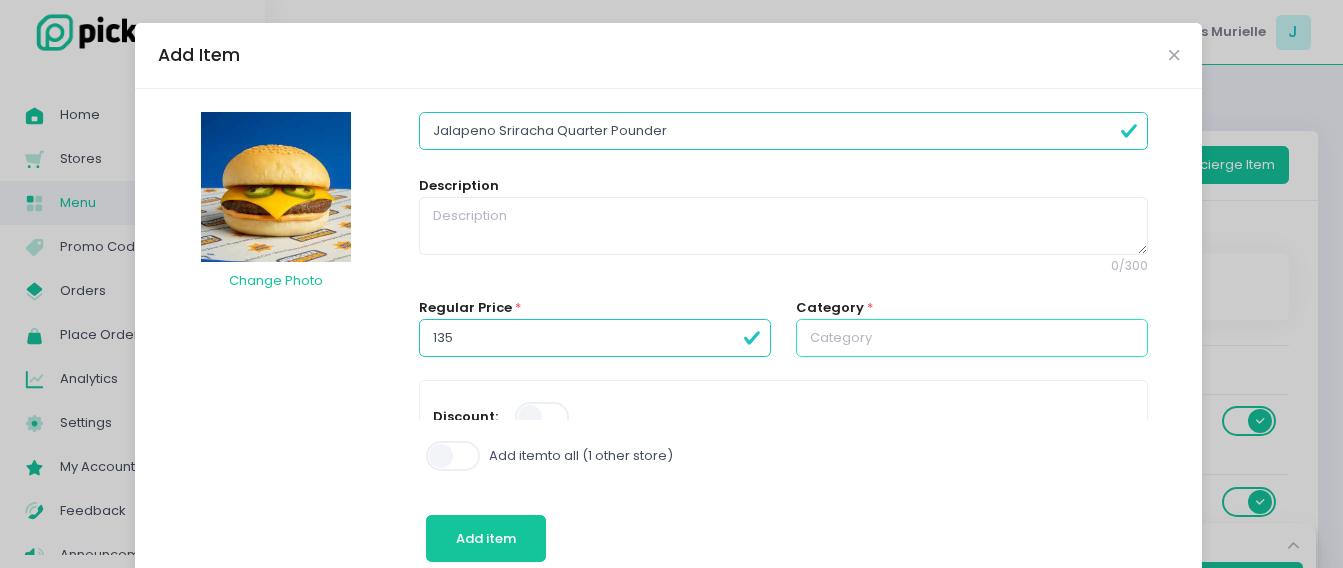 type on "135.00" 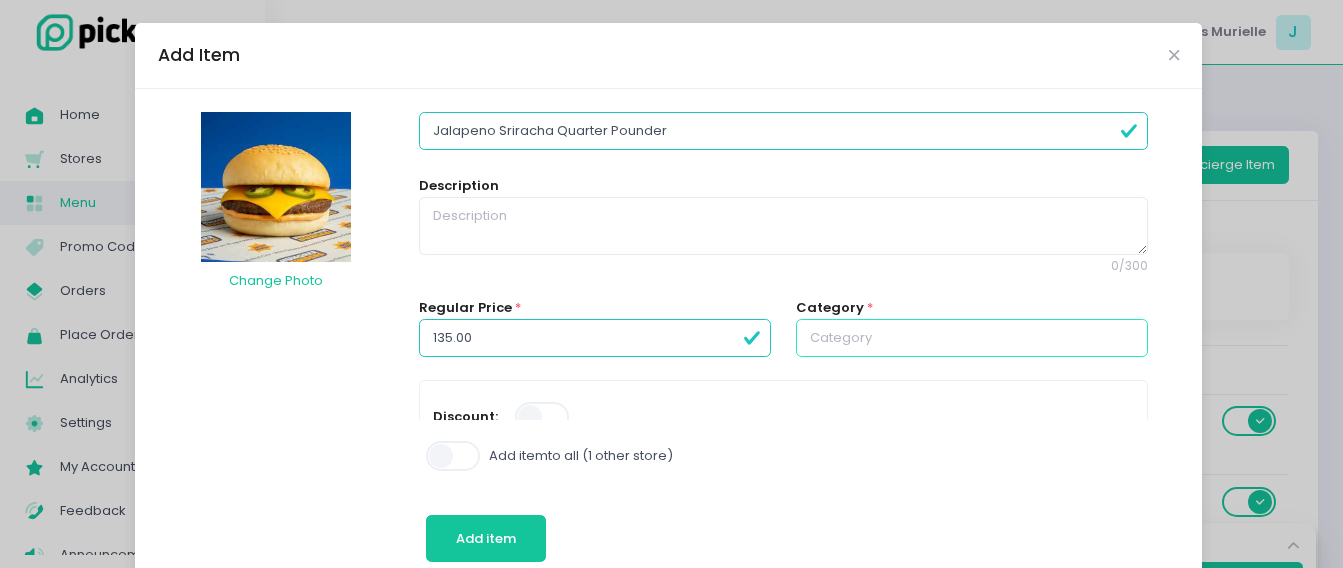 click at bounding box center (972, 338) 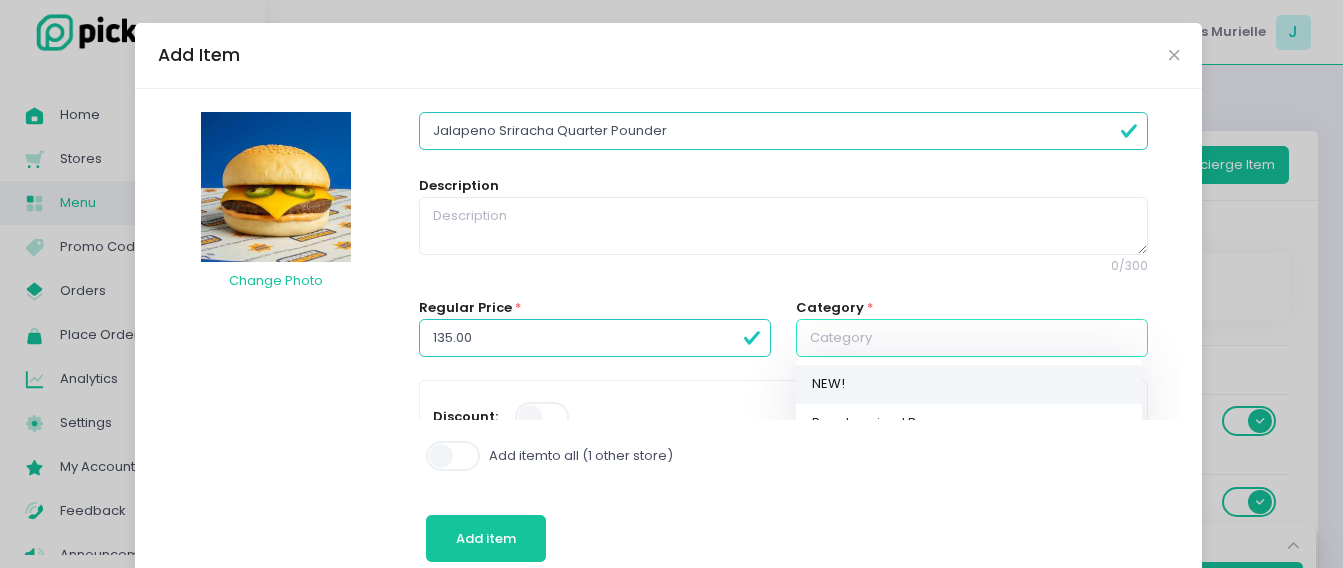 click on "NEW!" at bounding box center (969, 384) 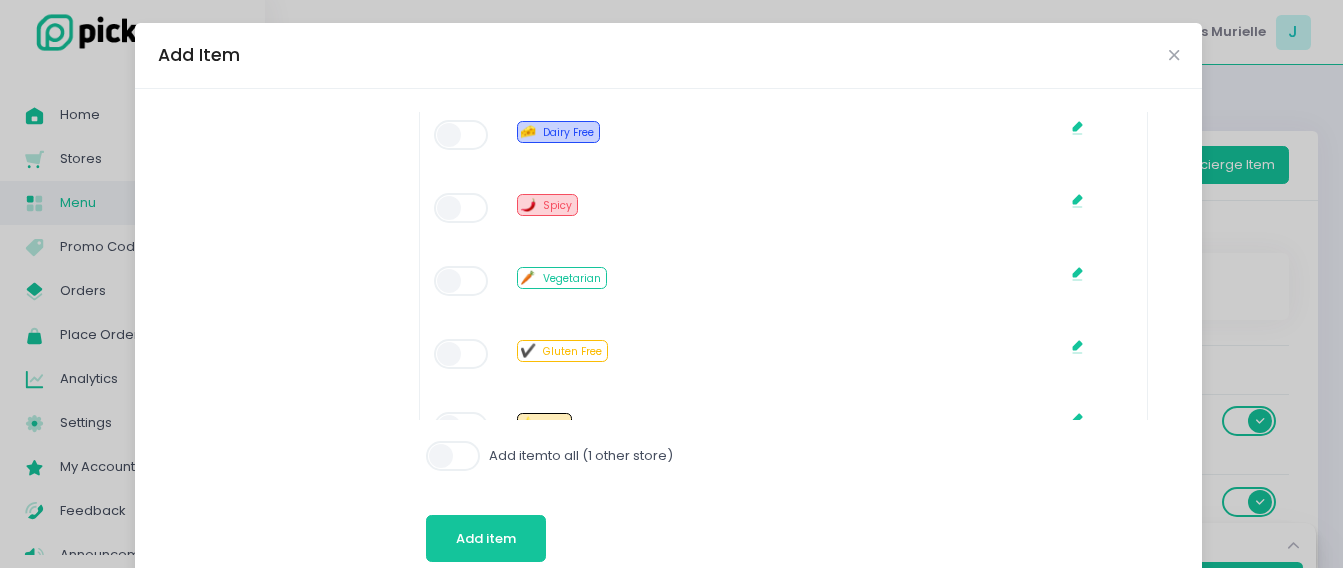 scroll, scrollTop: 1300, scrollLeft: 0, axis: vertical 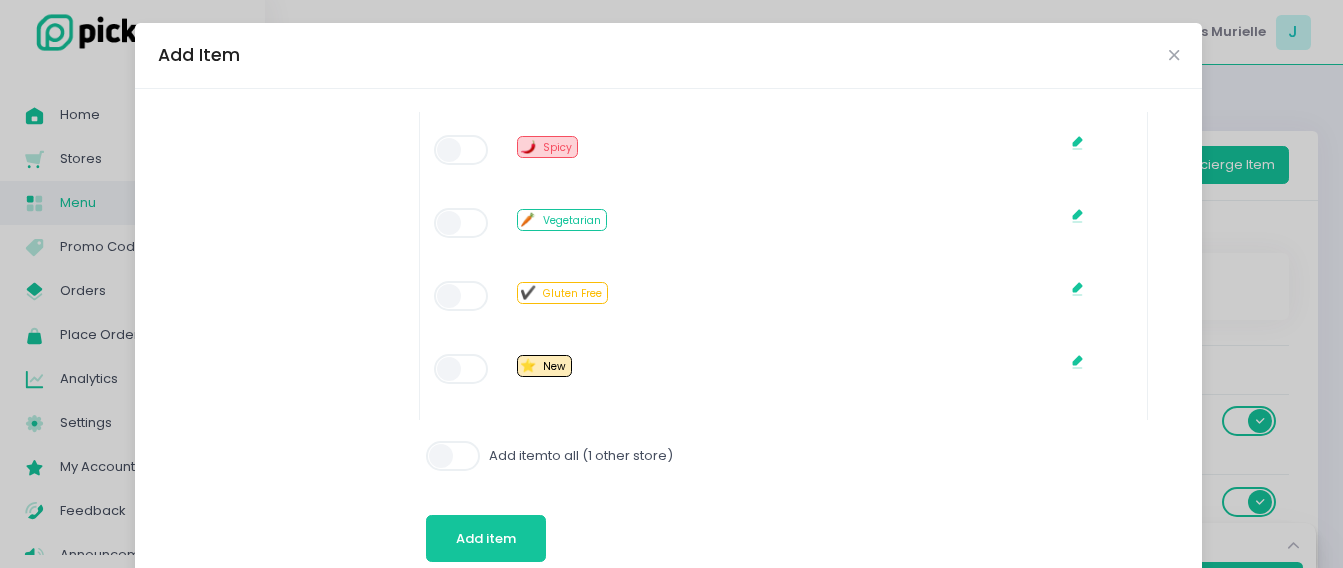 click at bounding box center (462, 150) 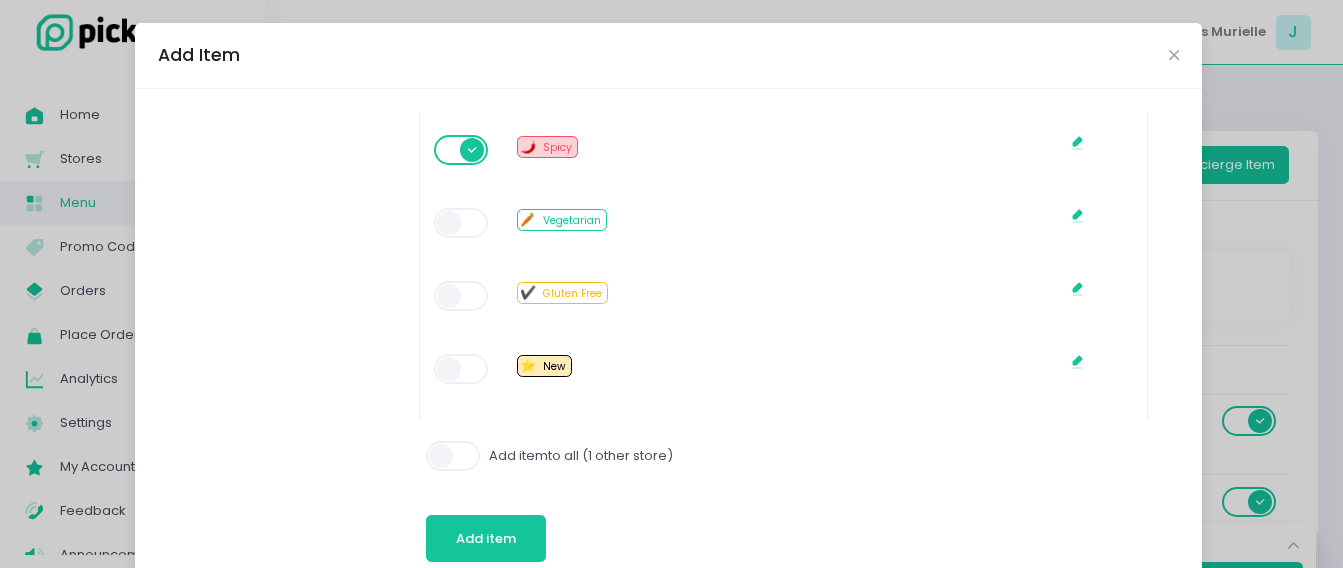 click at bounding box center [462, 369] 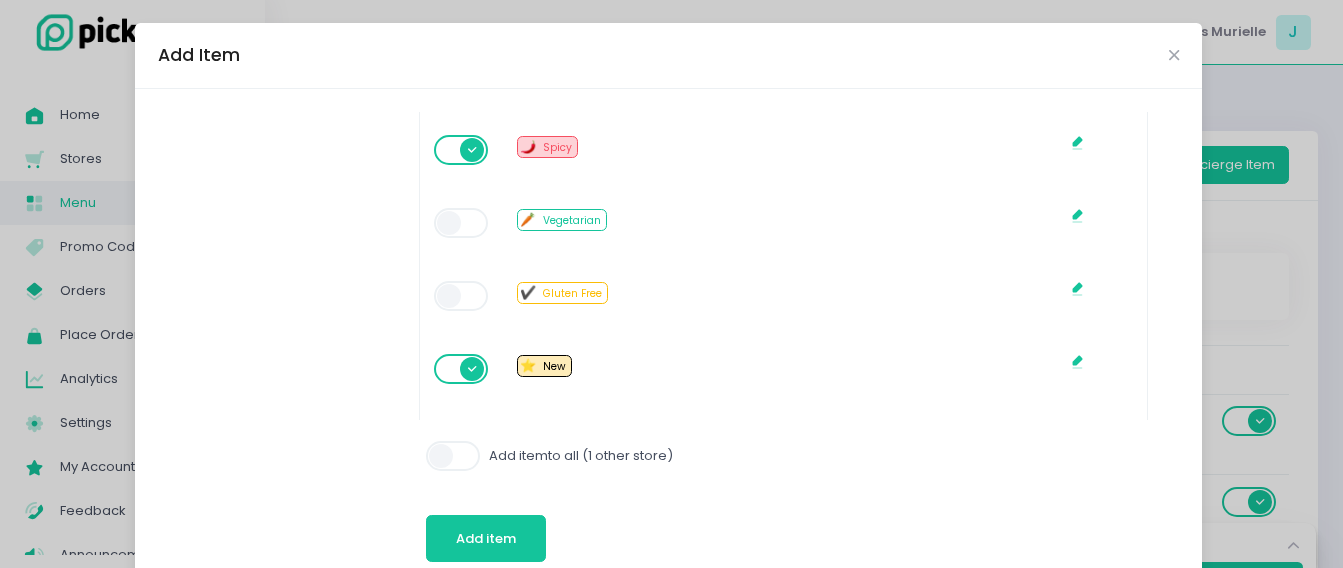 click at bounding box center [454, 462] 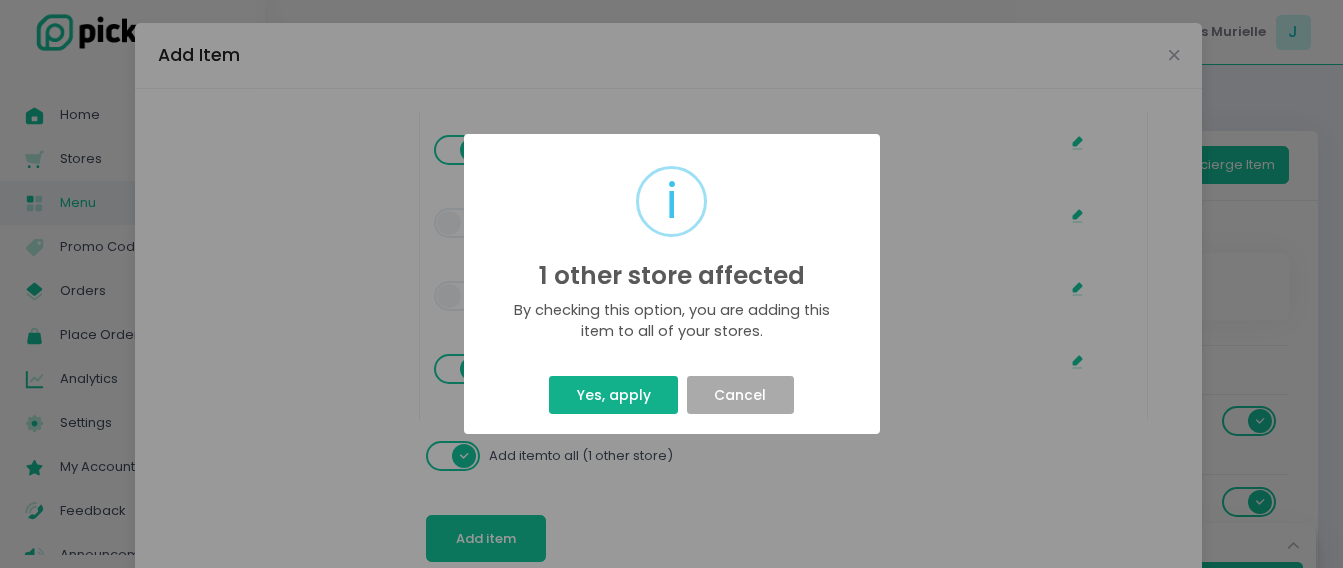 click on "Yes, apply" at bounding box center (613, 395) 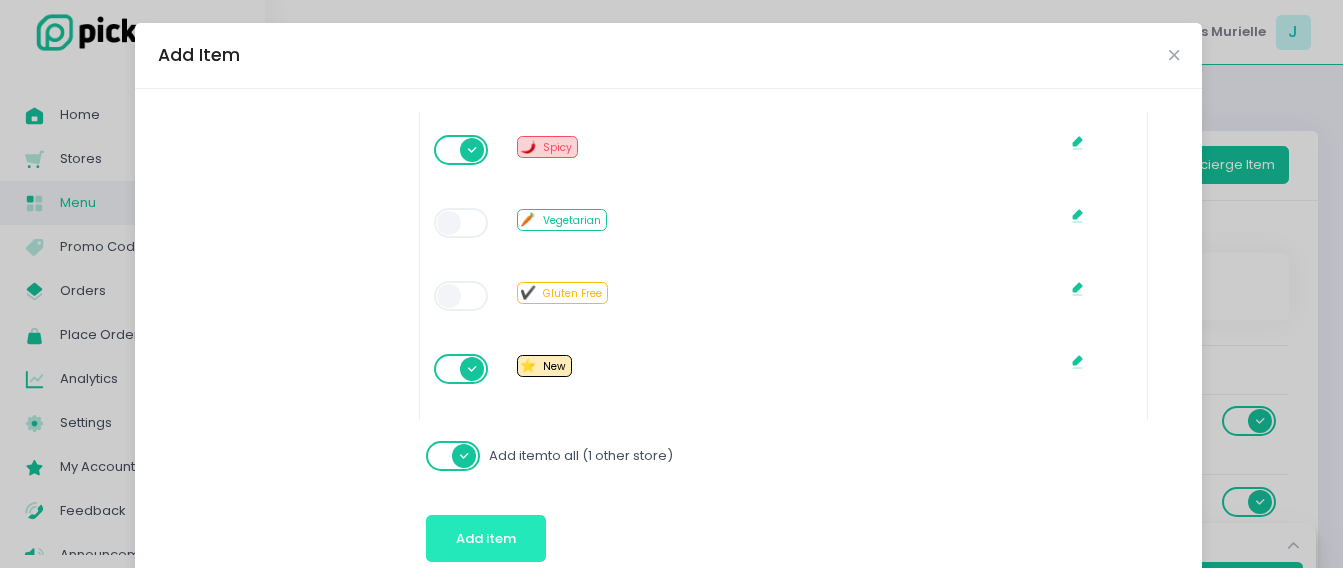 click on "Add item" at bounding box center [486, 538] 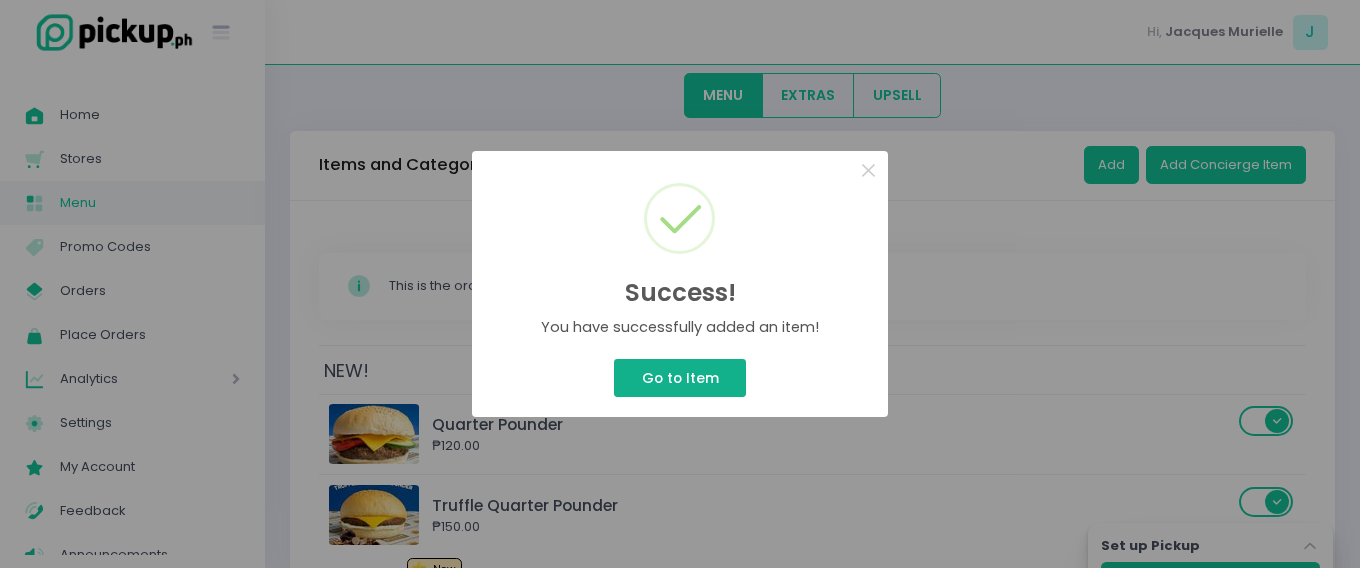 click on "Go to Item" at bounding box center [680, 378] 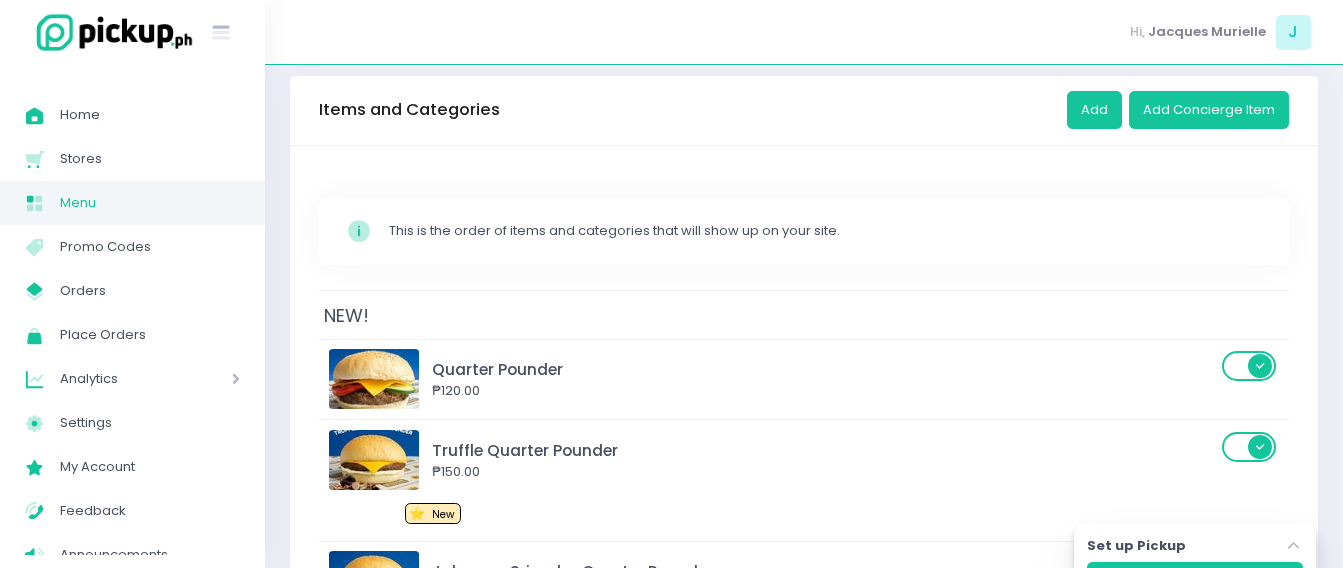 scroll, scrollTop: 0, scrollLeft: 0, axis: both 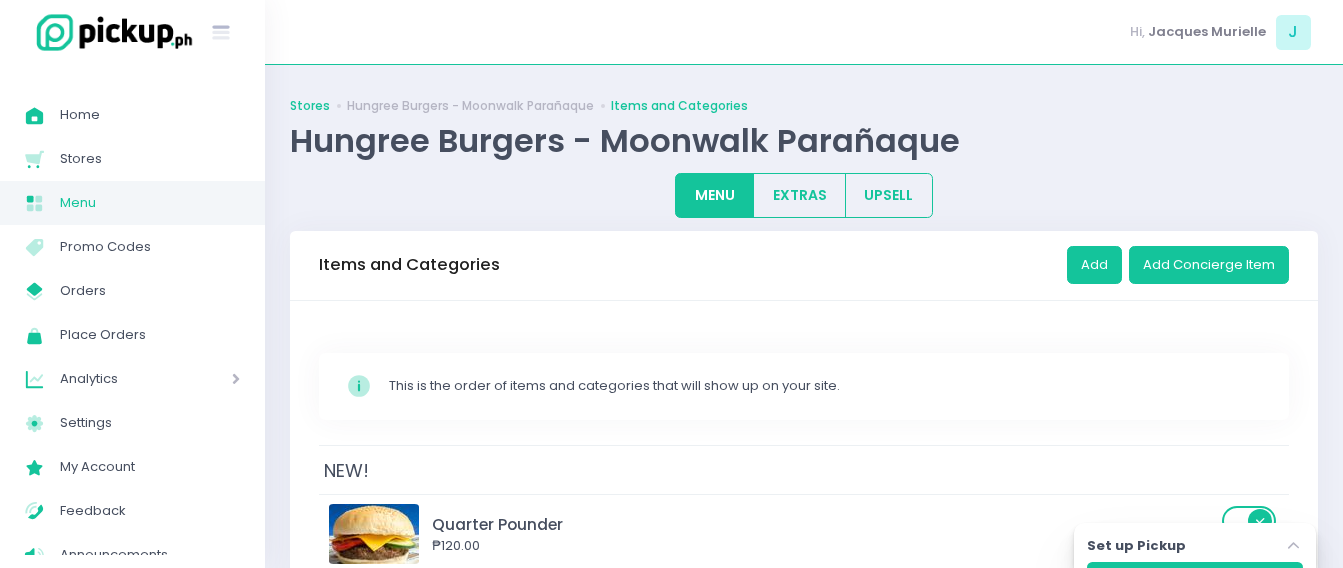 click on "Stores" at bounding box center [310, 106] 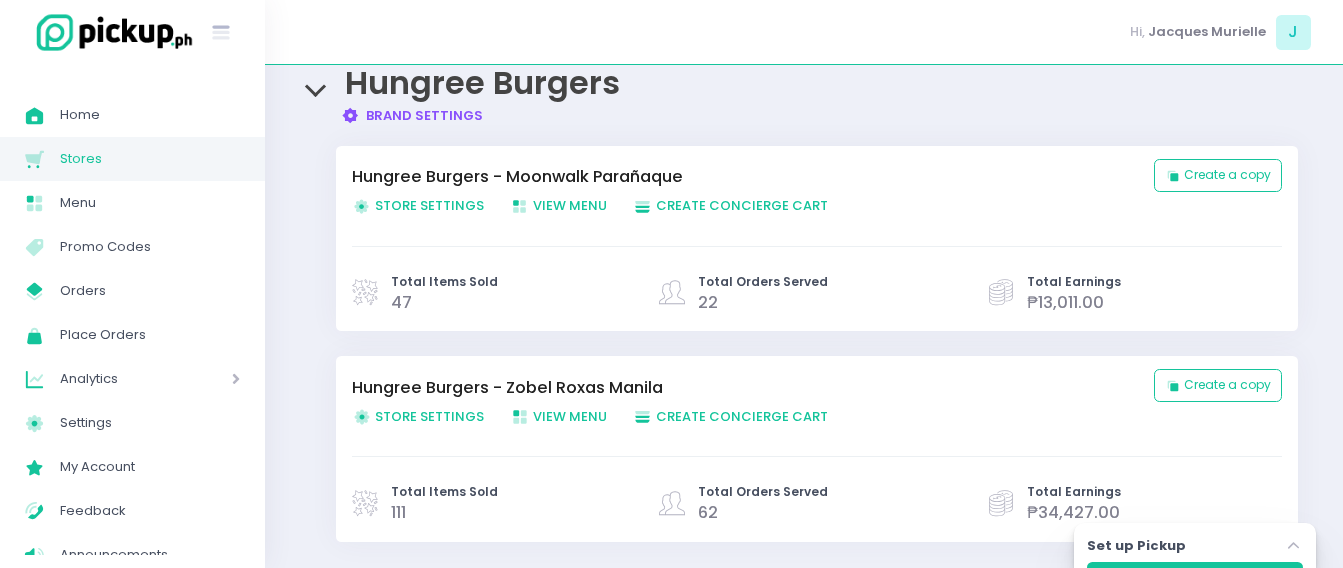 scroll, scrollTop: 200, scrollLeft: 0, axis: vertical 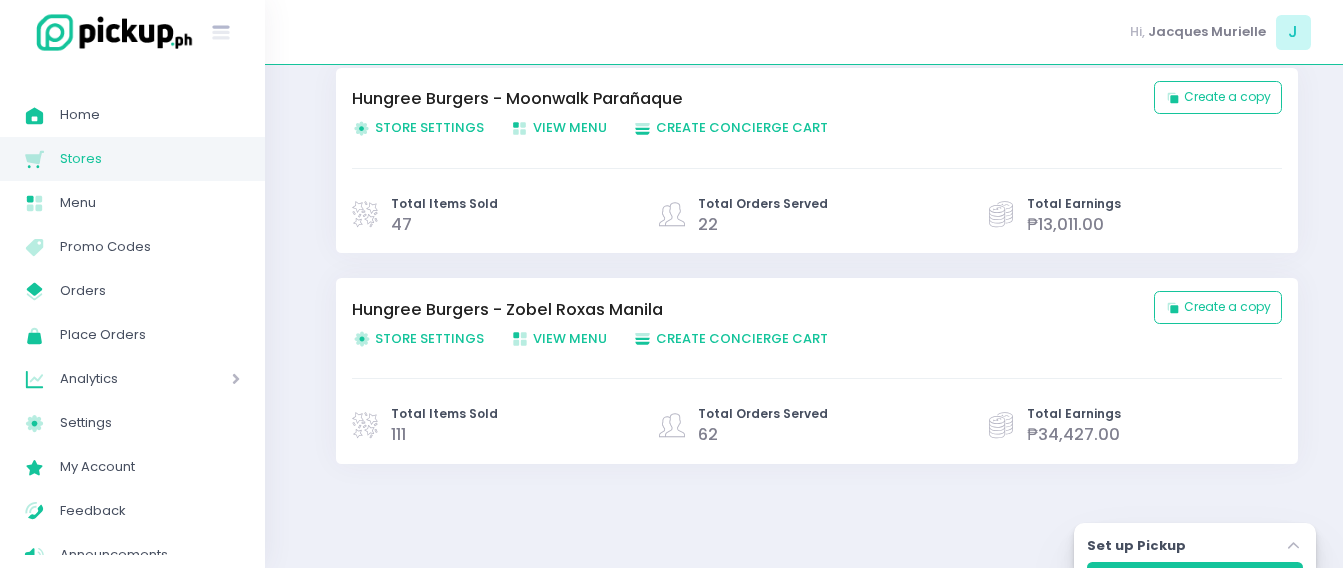 click 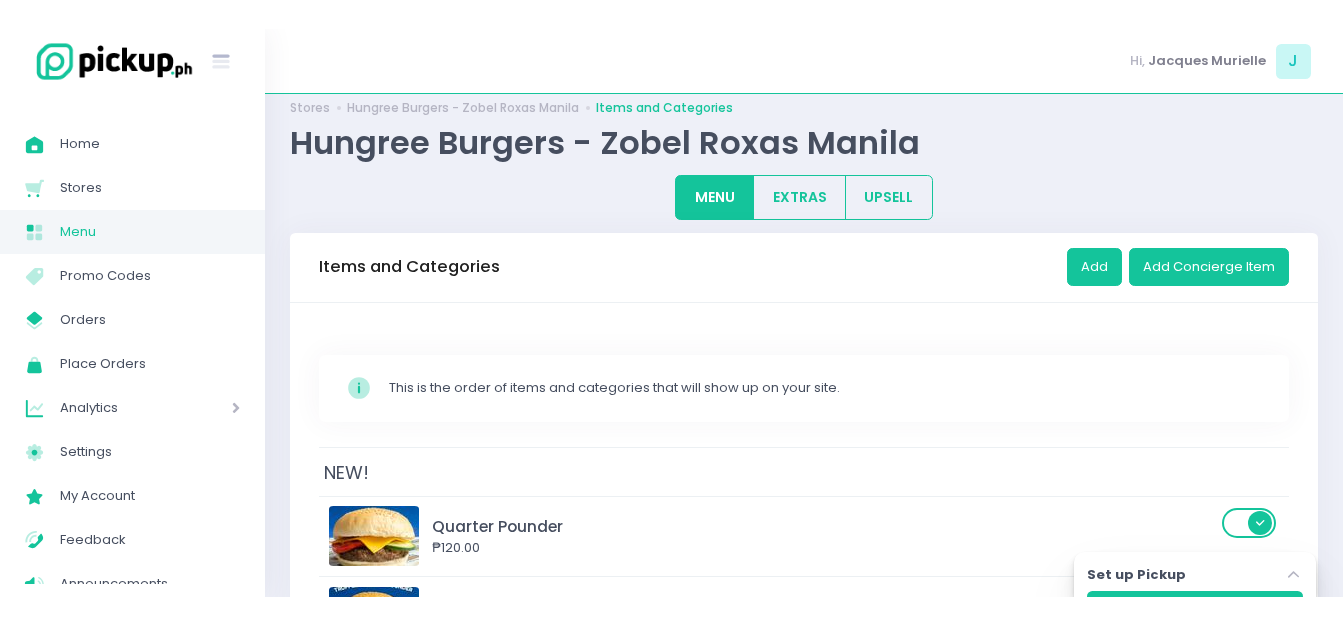 scroll, scrollTop: 0, scrollLeft: 0, axis: both 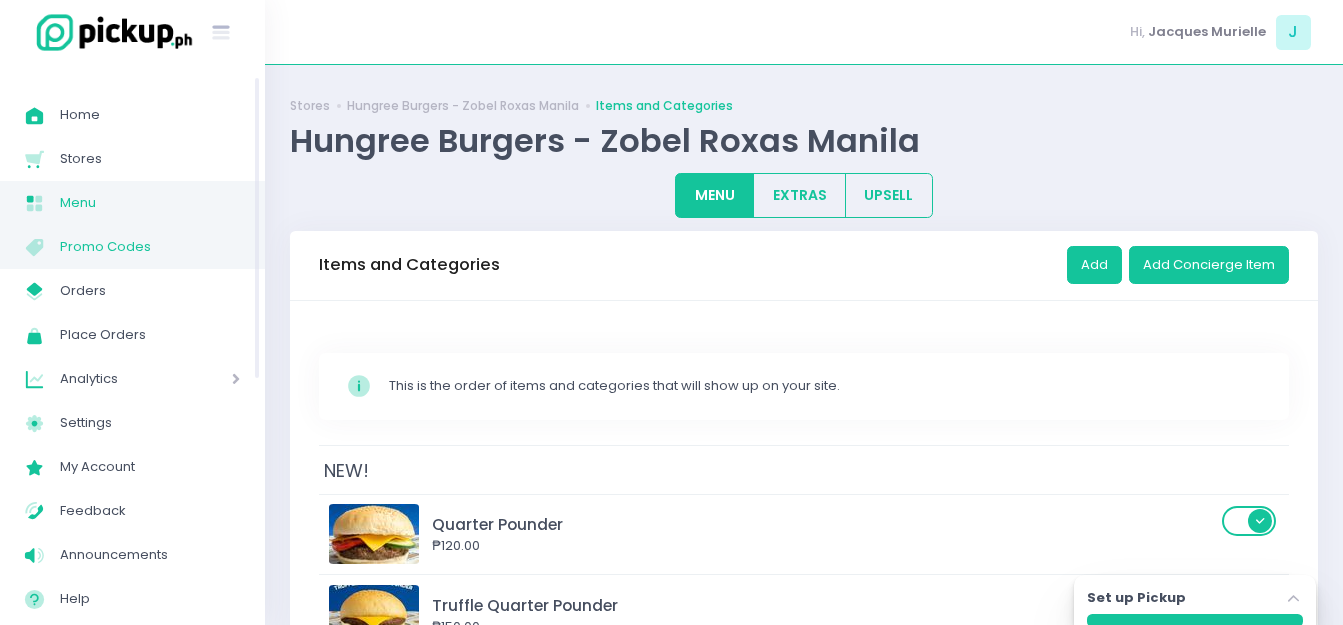 click on "Home Created with Sketch. Home Stores Created with Sketch. Stores Menu Created with Sketch. Menu Menu Created with Sketch. Promo Codes My Store Created with Sketch. Orders Place Orders Created with Sketch. Place Orders Analytics Created with Sketch. Analytics Settings Created with Sketch. Settings My Account Created with Sketch. My Account Feedback Created with Sketch. Feedback Announcements Created with Sketch. Announcements  Help Created with Sketch. Help" at bounding box center [132, 357] 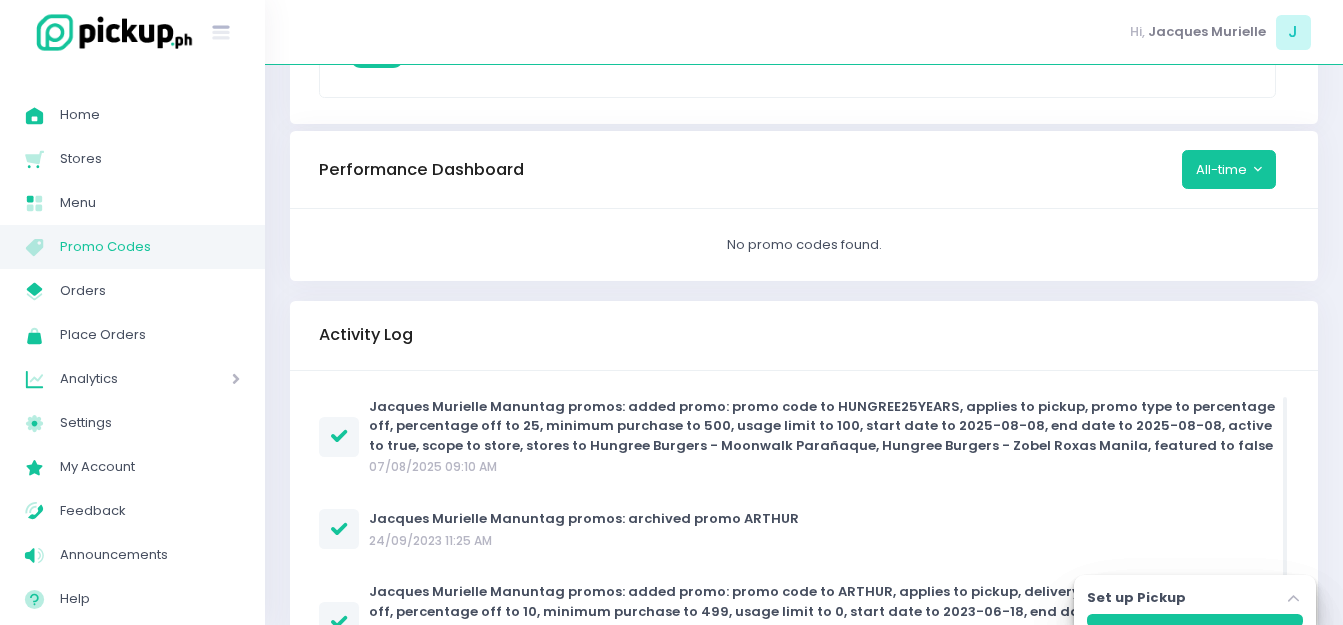 scroll, scrollTop: 600, scrollLeft: 0, axis: vertical 